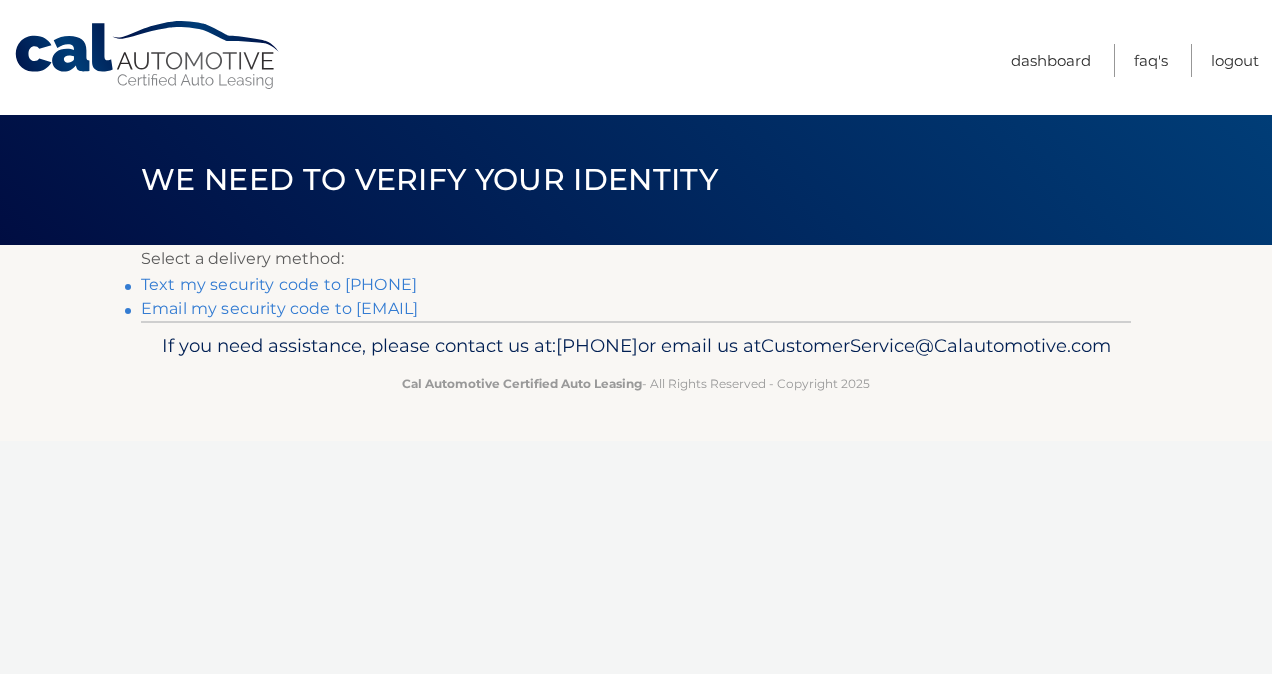scroll, scrollTop: 0, scrollLeft: 0, axis: both 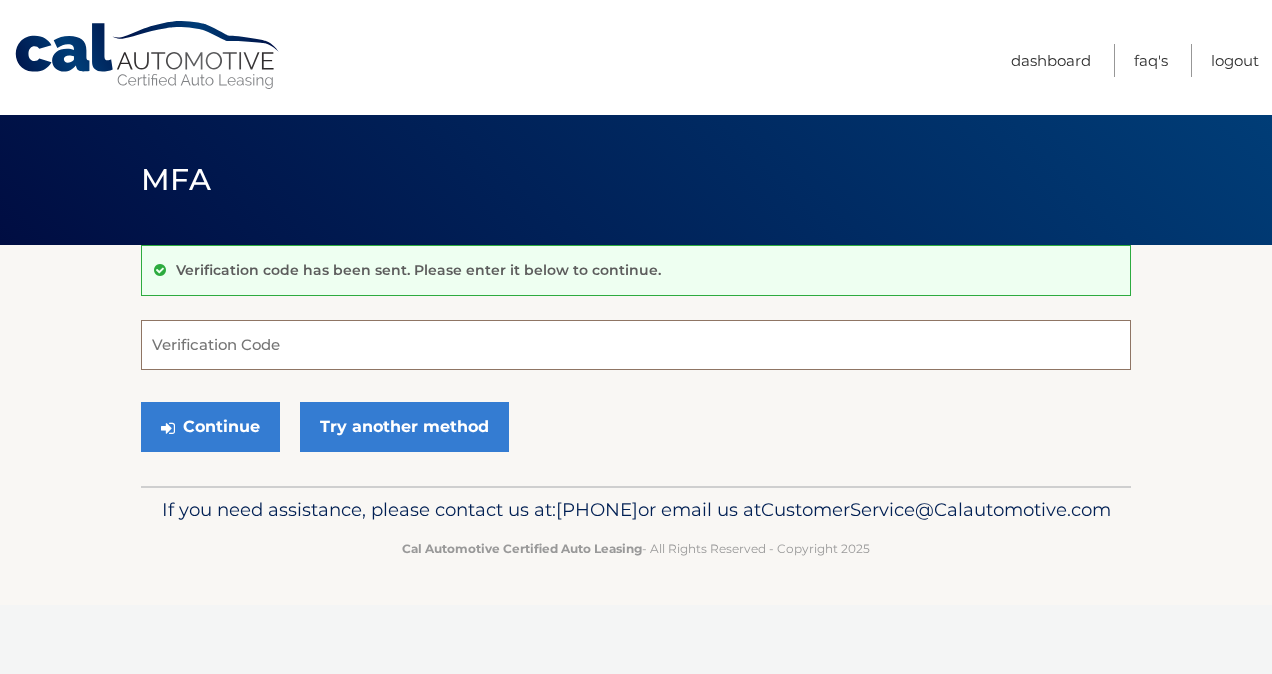 click on "Verification Code" at bounding box center [636, 345] 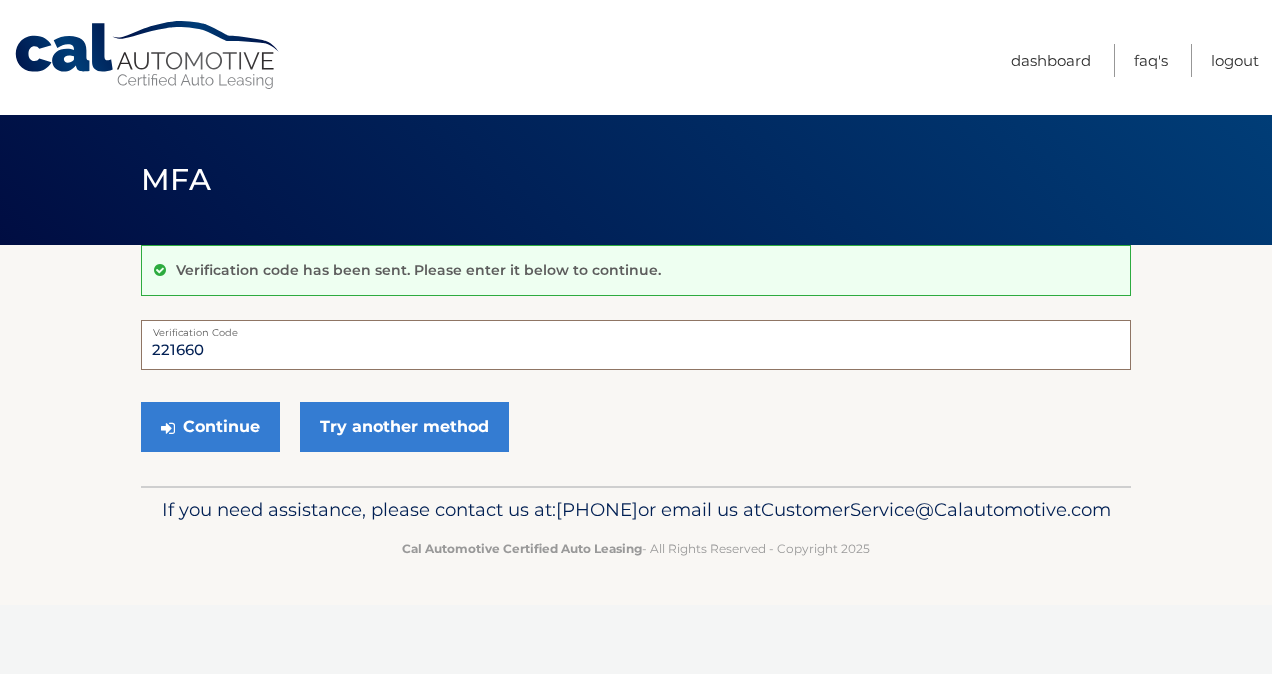 type on "221660" 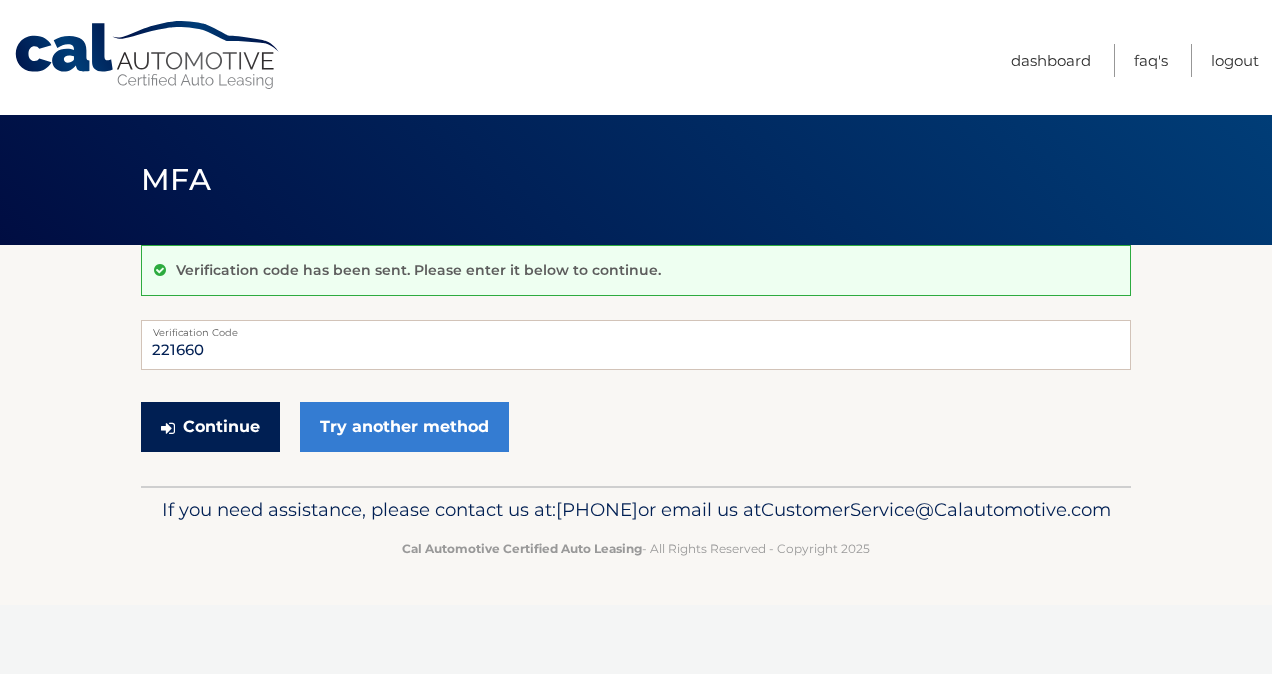 click on "Continue" at bounding box center (210, 427) 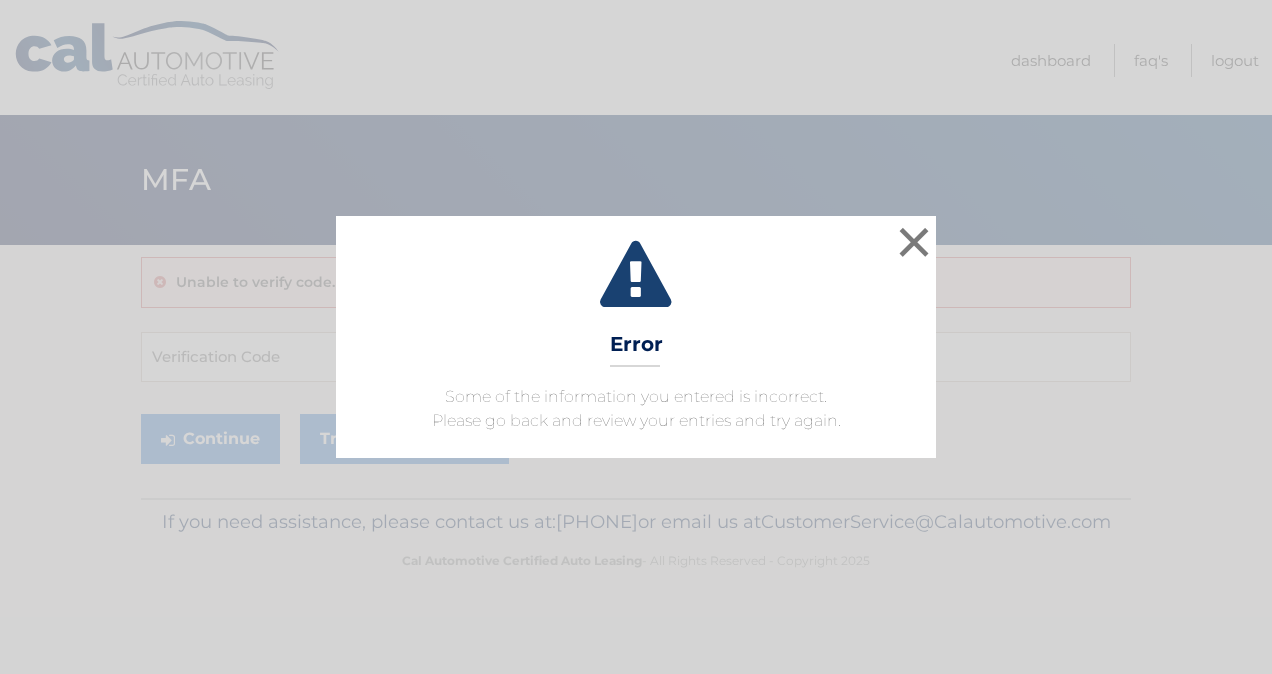 scroll, scrollTop: 0, scrollLeft: 0, axis: both 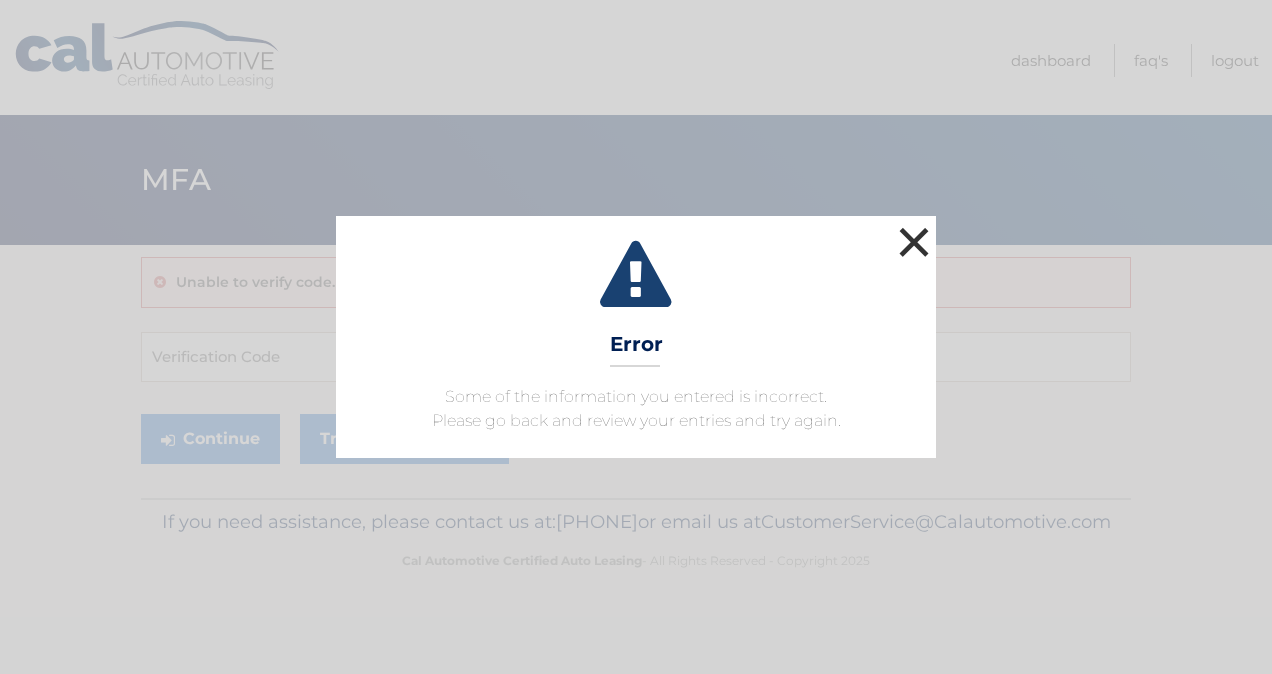click on "×" at bounding box center (914, 242) 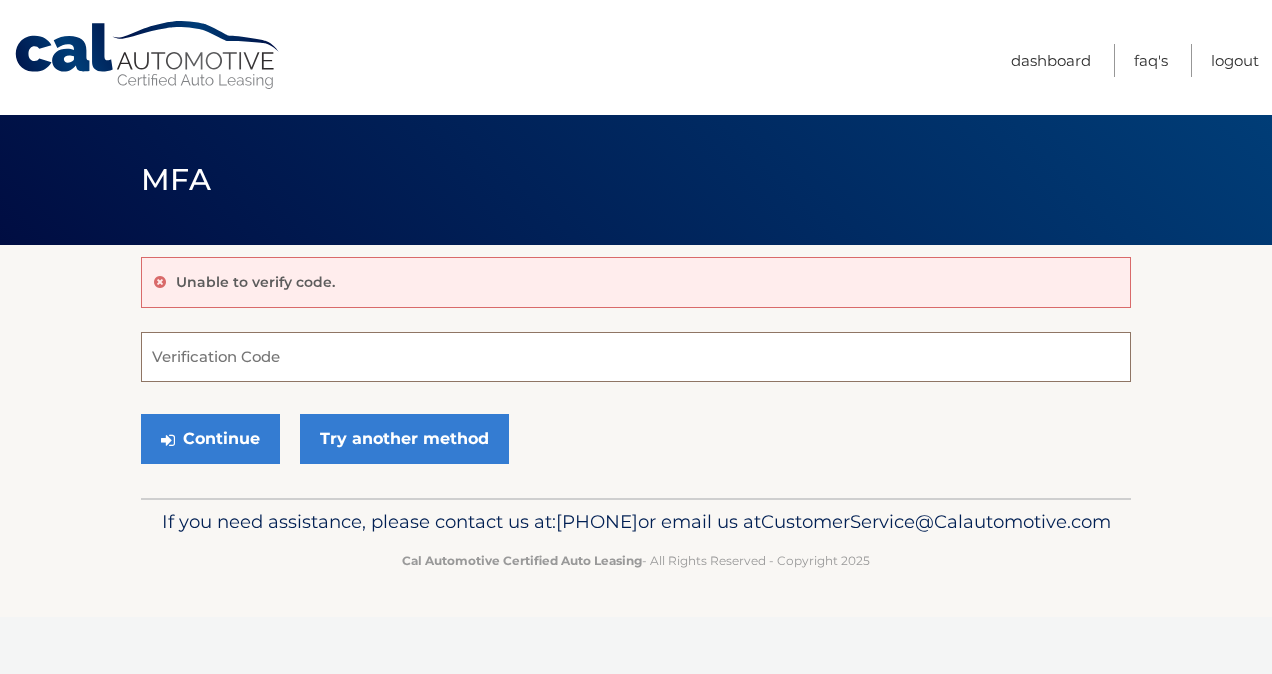 click on "Verification Code" at bounding box center [636, 357] 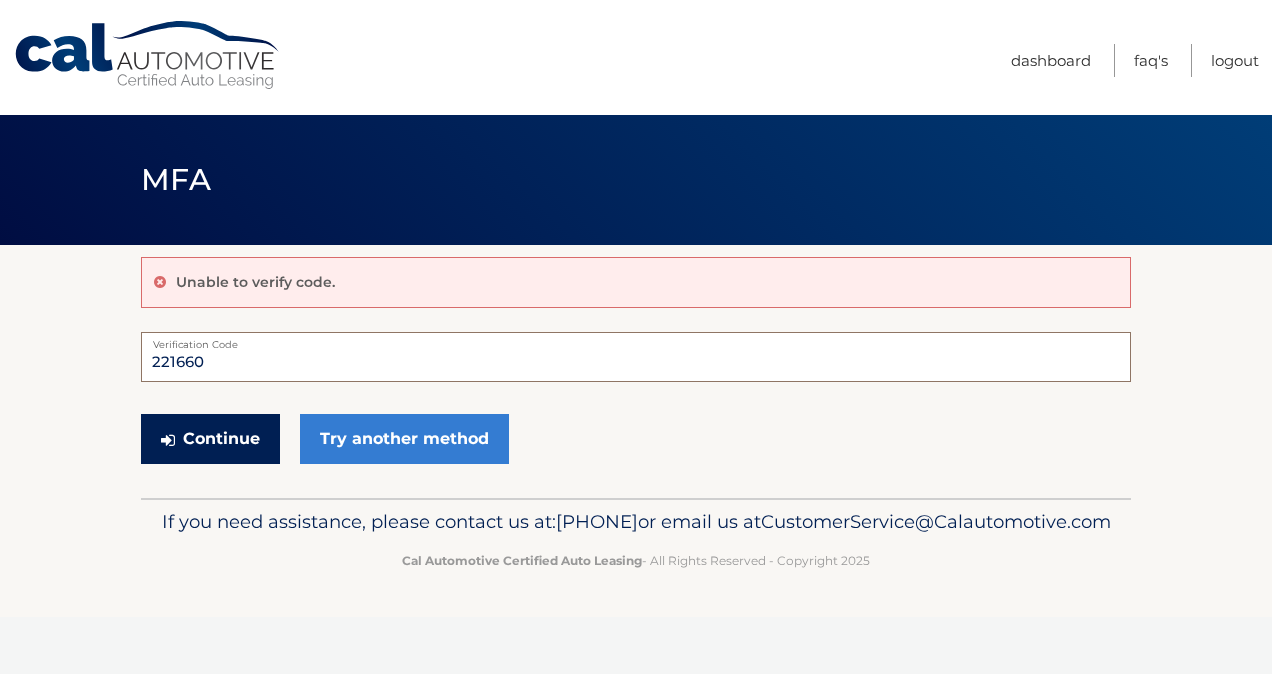 type on "221660" 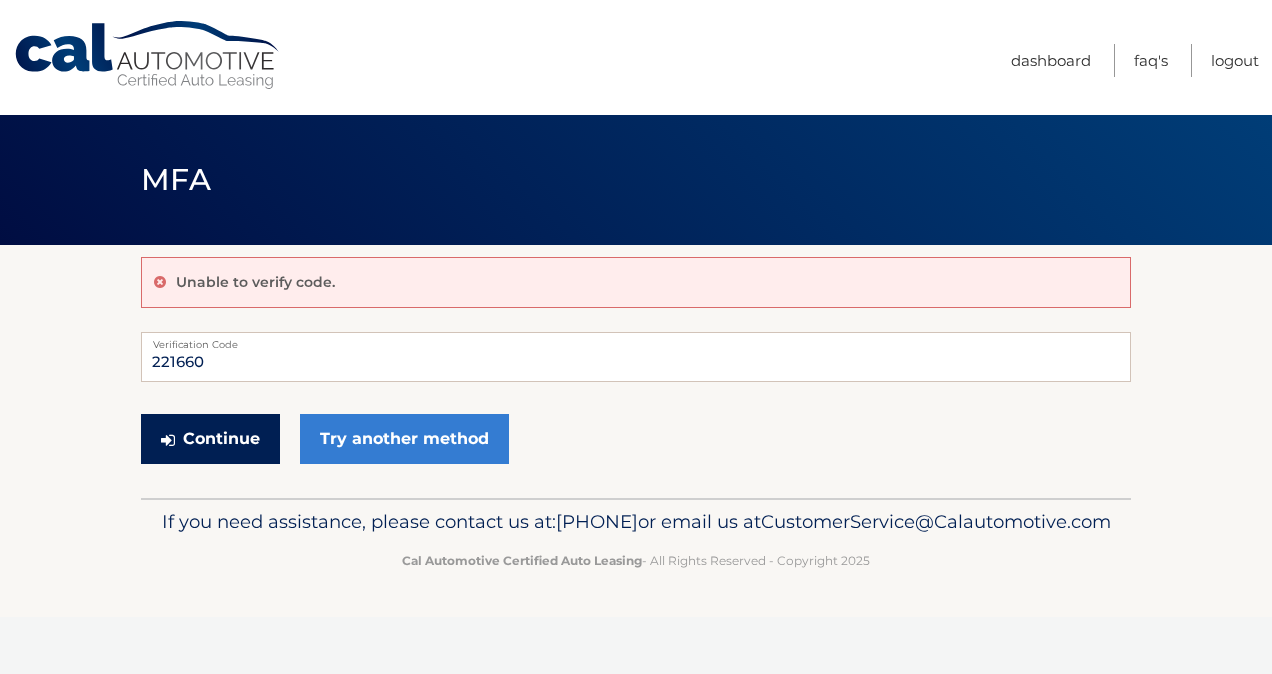 click on "Continue" at bounding box center (210, 439) 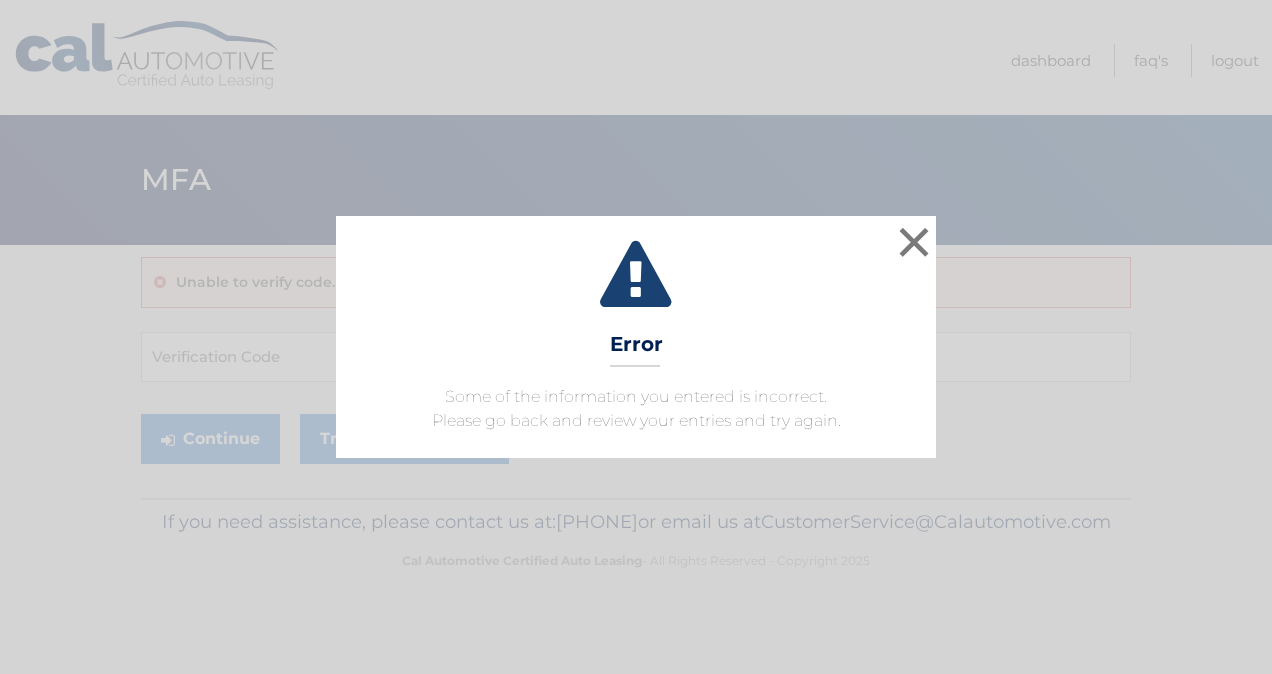 scroll, scrollTop: 0, scrollLeft: 0, axis: both 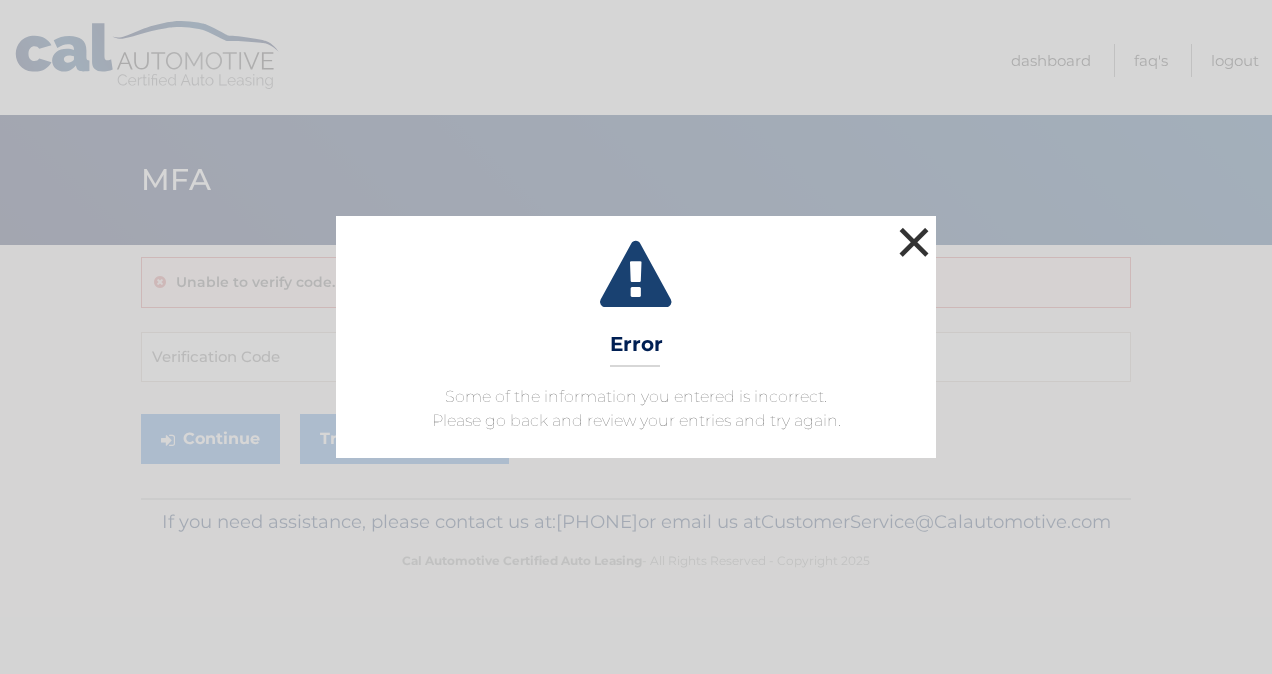 click on "×" at bounding box center [914, 242] 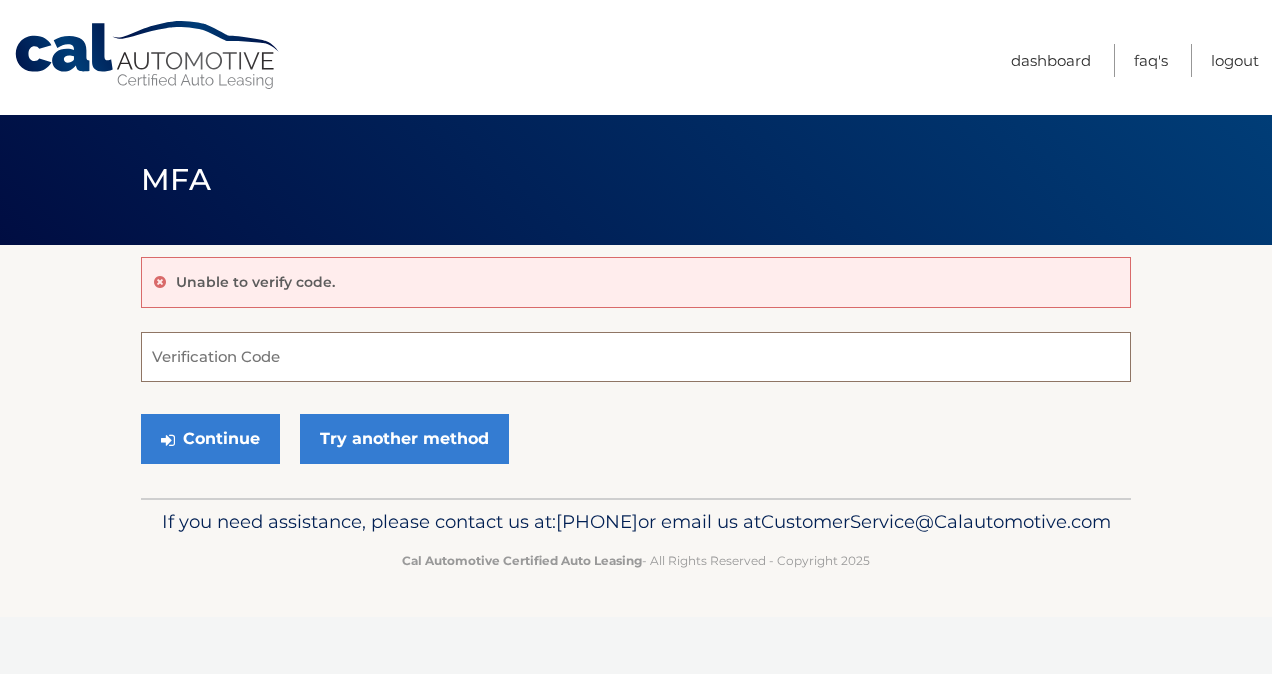 click on "Verification Code" at bounding box center [636, 357] 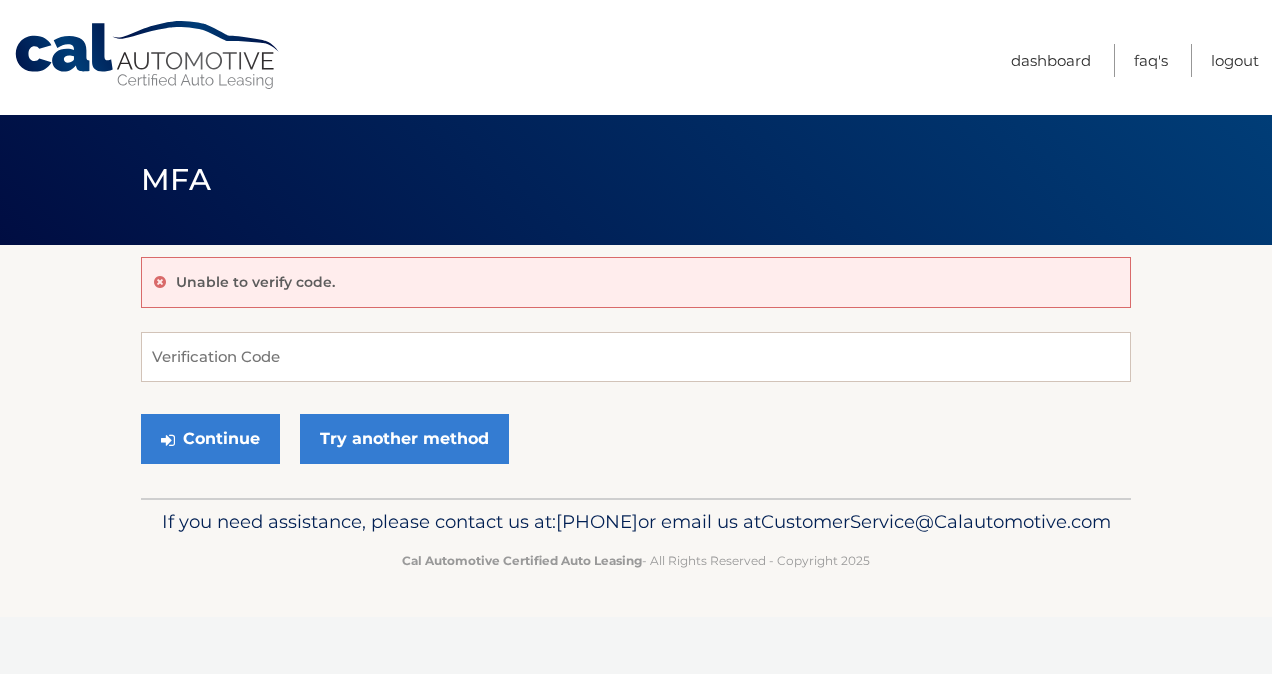 click at bounding box center (160, 282) 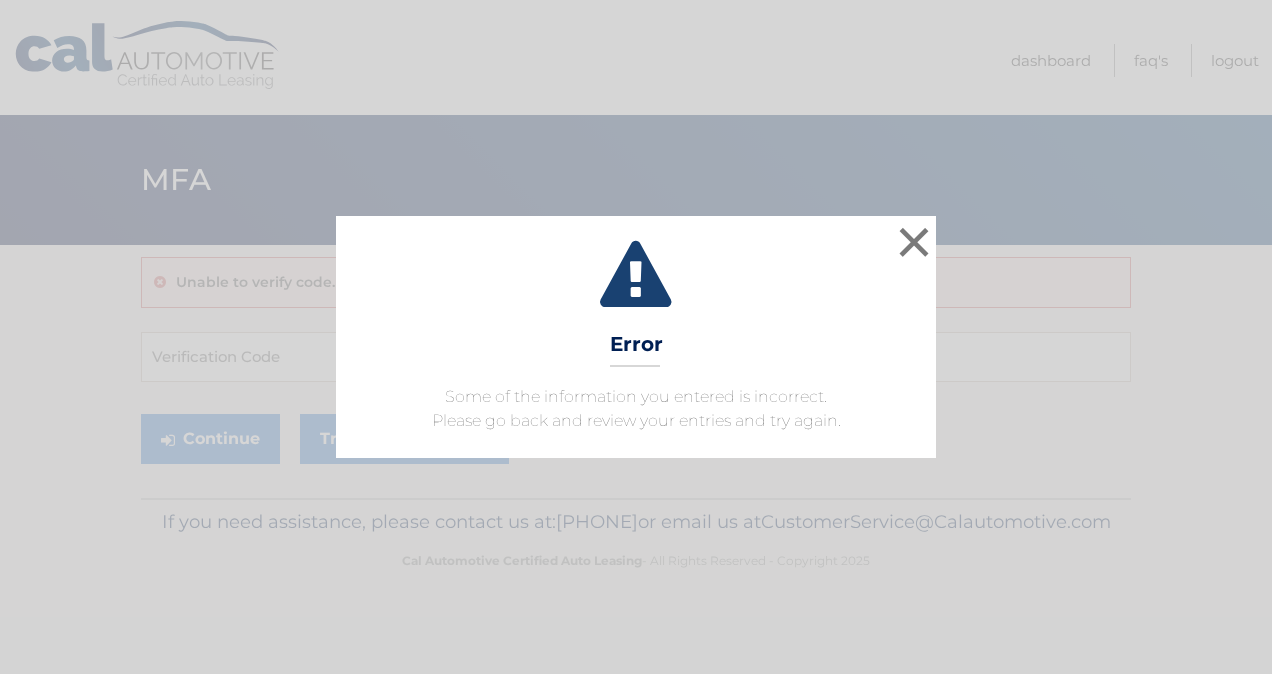scroll, scrollTop: 0, scrollLeft: 0, axis: both 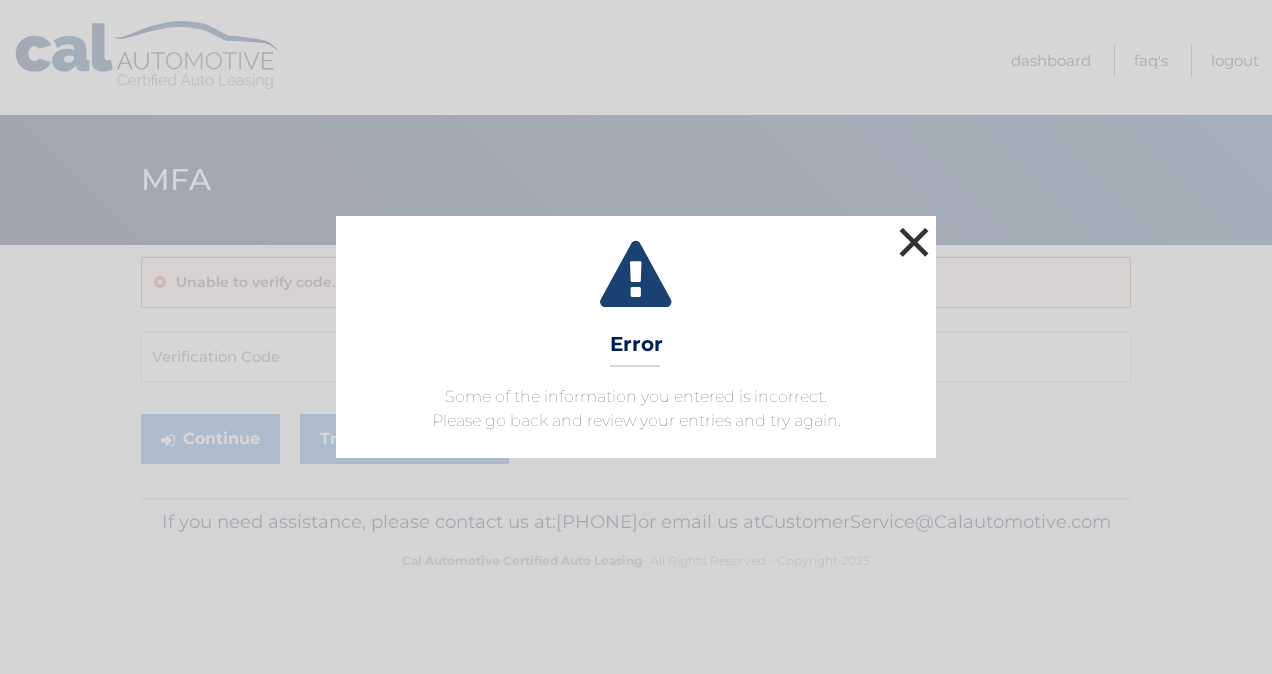 click on "×" at bounding box center (914, 242) 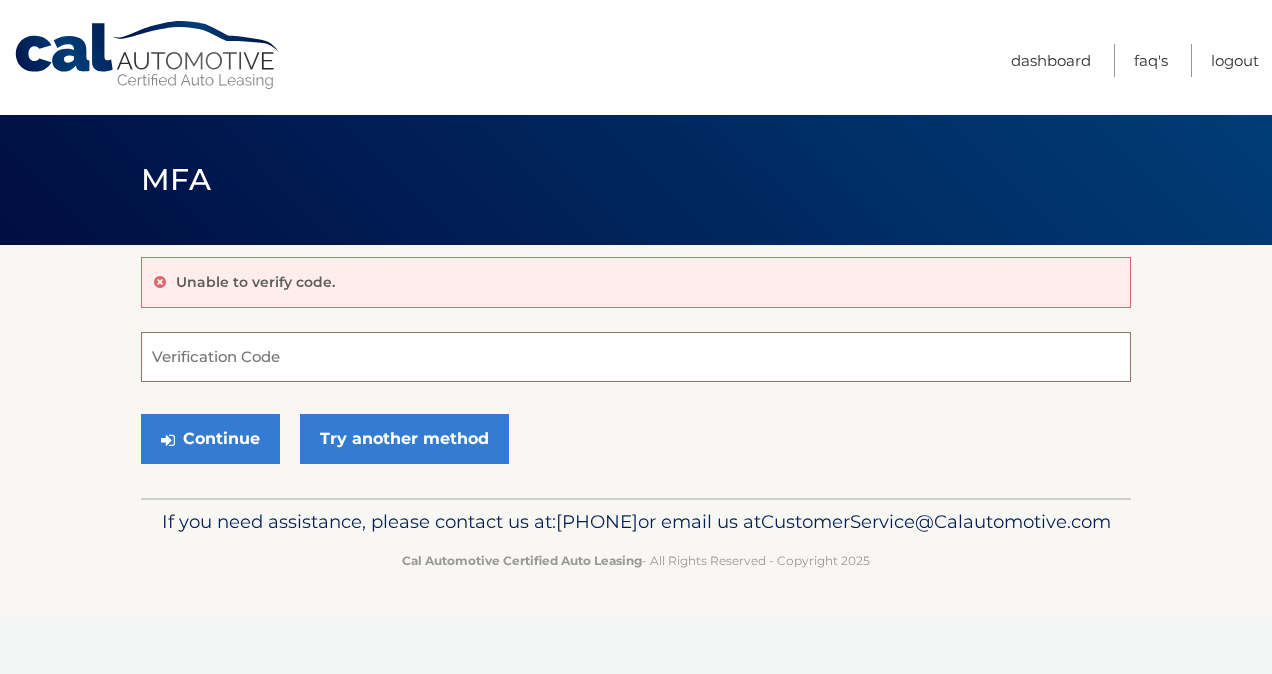 click on "Verification Code" at bounding box center (636, 357) 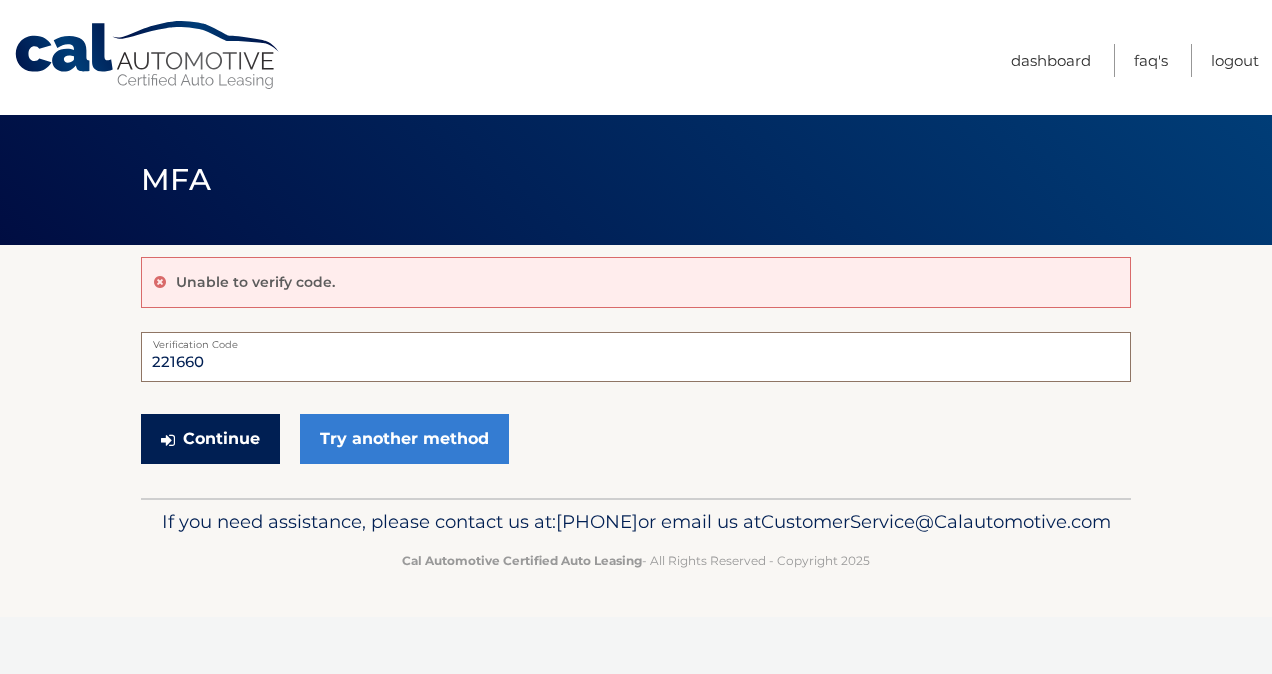 type on "221660" 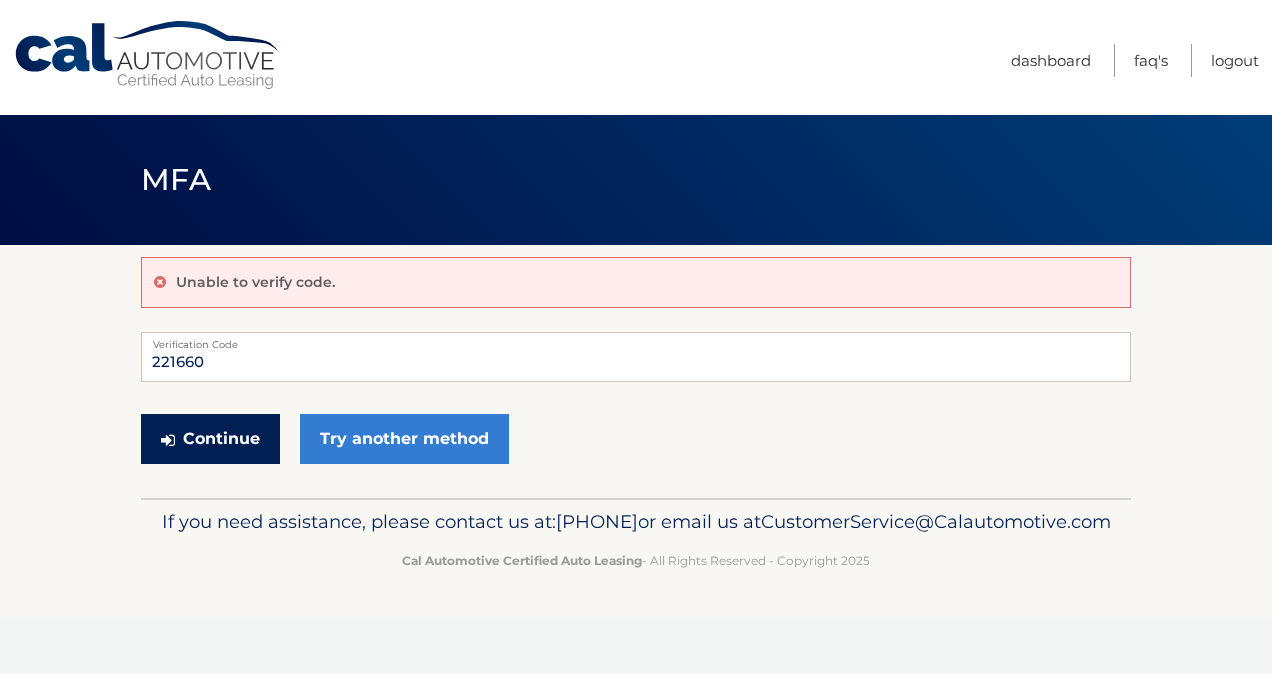 click on "Continue" at bounding box center [210, 439] 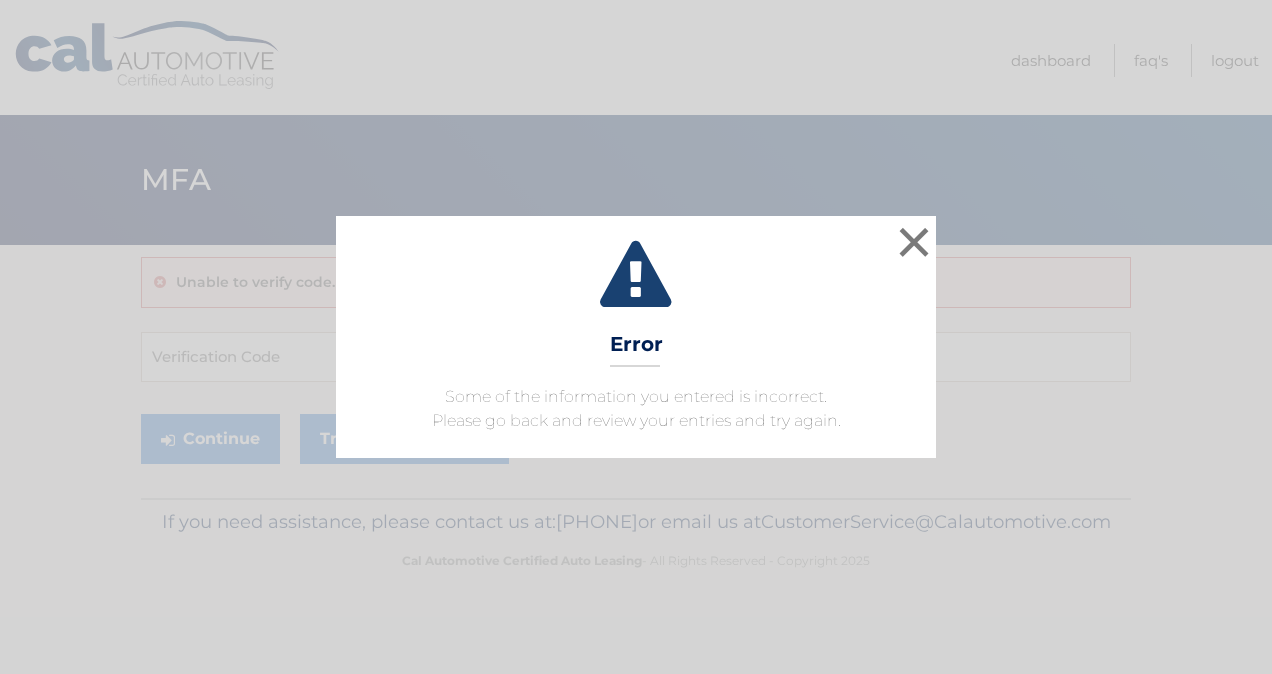 scroll, scrollTop: 0, scrollLeft: 0, axis: both 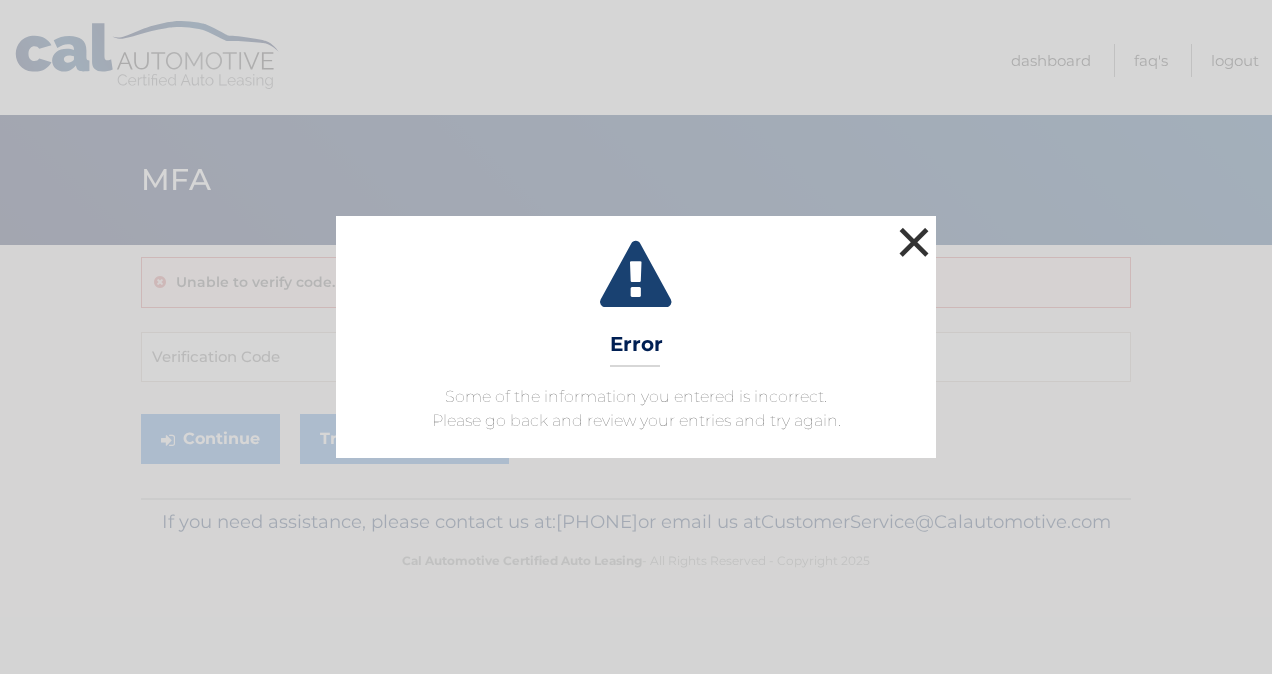 click on "×" at bounding box center (914, 242) 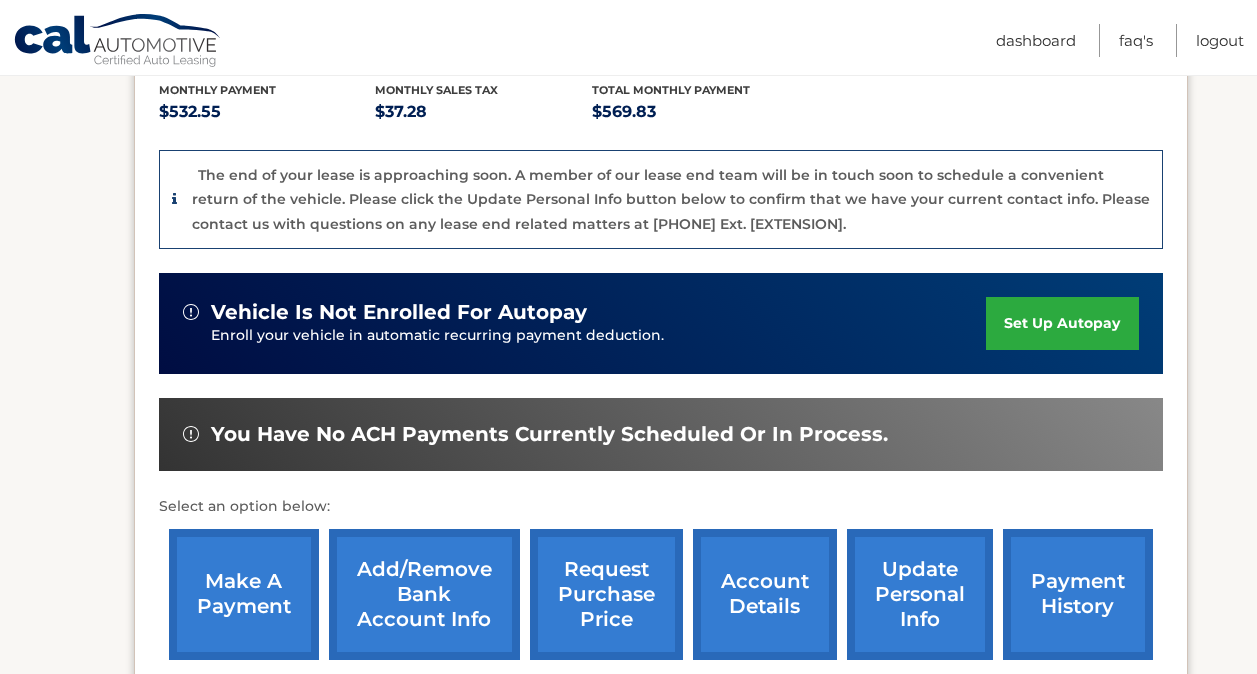 scroll, scrollTop: 688, scrollLeft: 0, axis: vertical 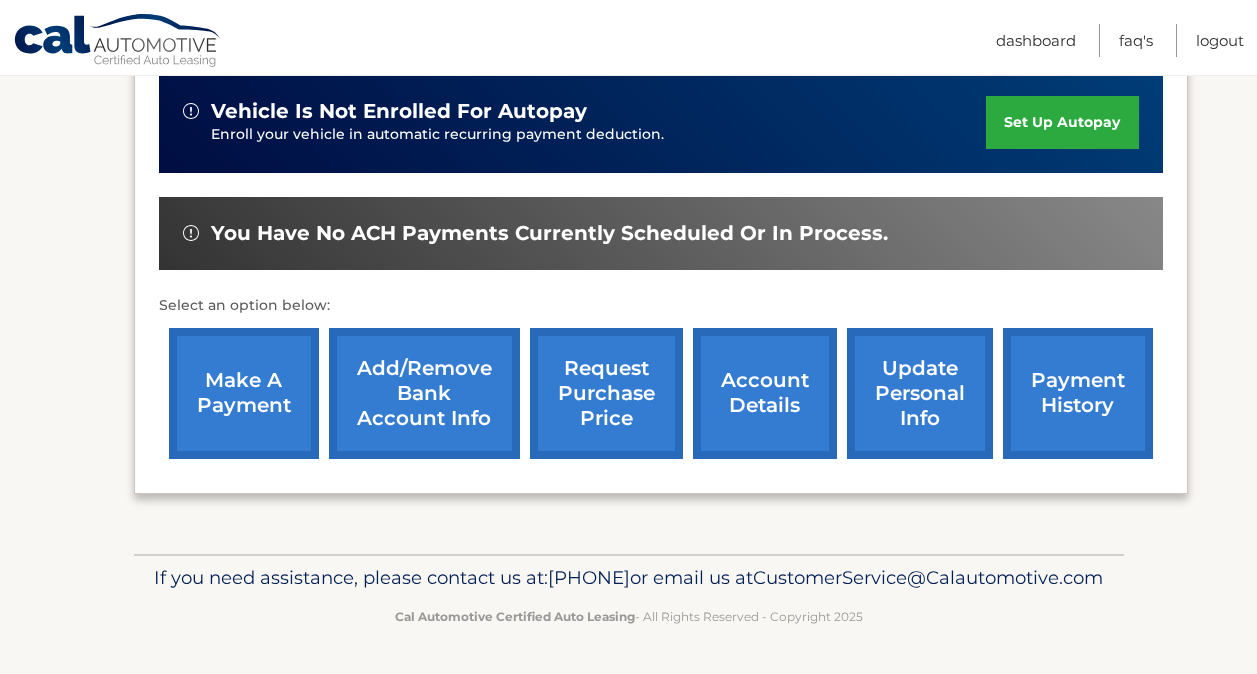 click on "make a payment" at bounding box center (244, 393) 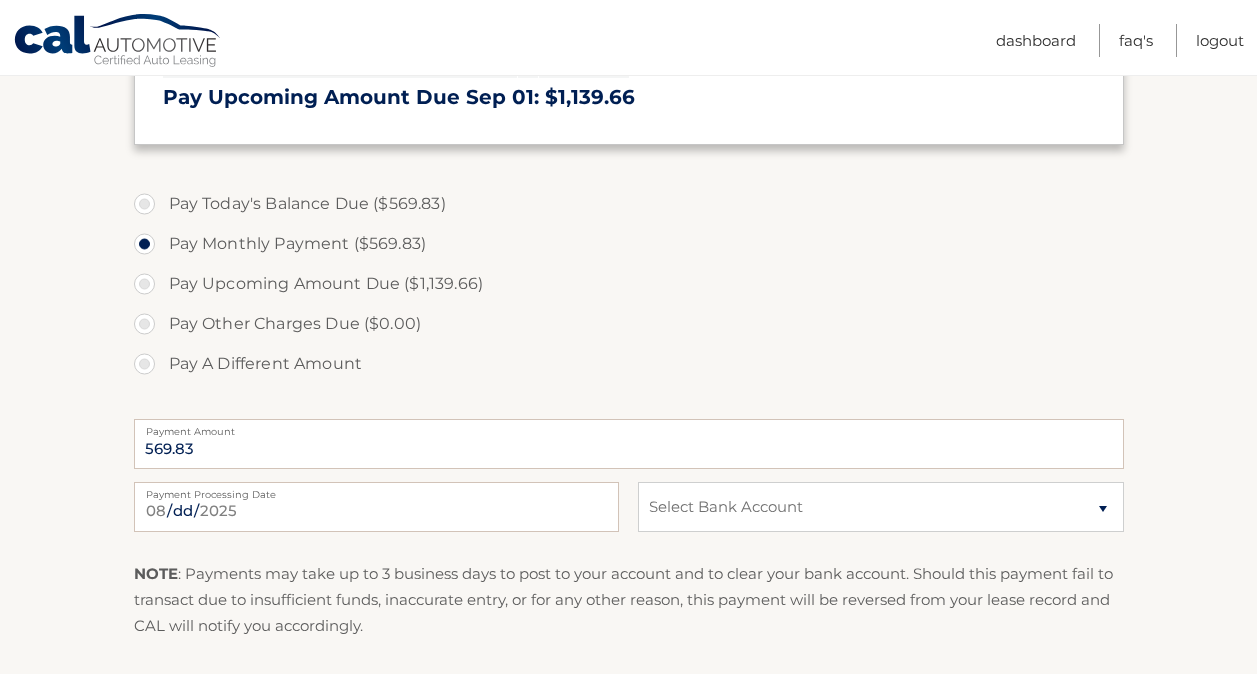 scroll, scrollTop: 651, scrollLeft: 0, axis: vertical 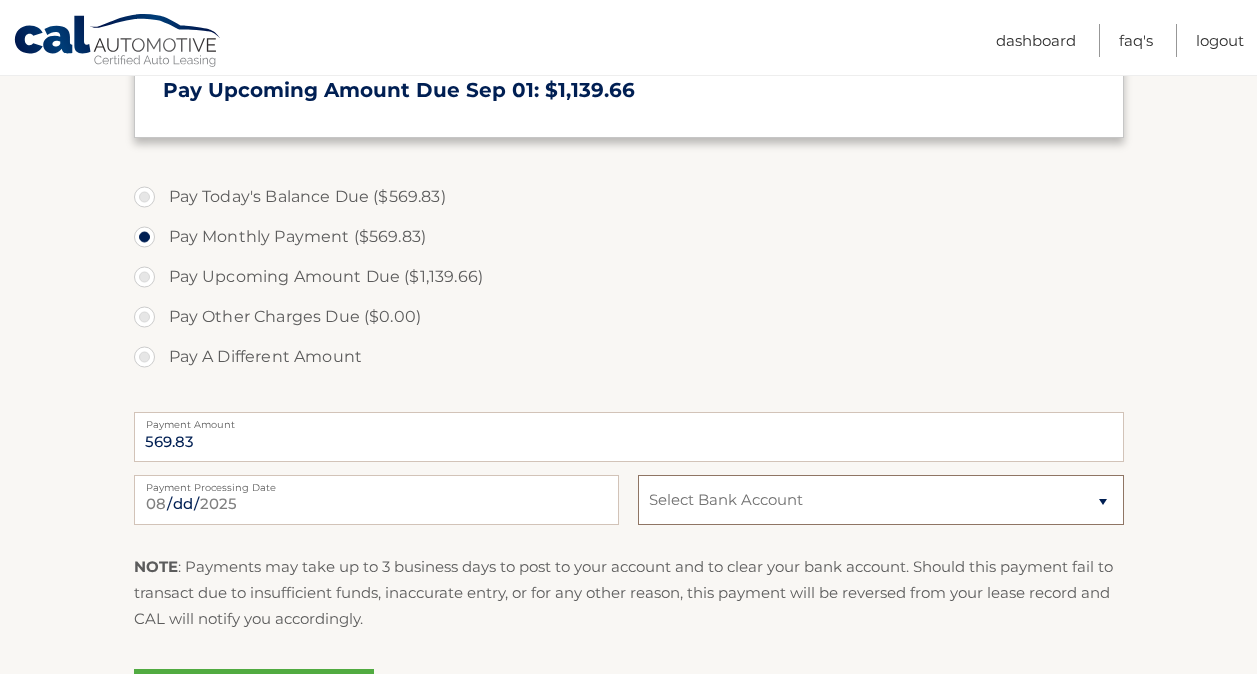 click on "Select Bank Account
Checking PNC BANK, NA *****[CREDIT_CARD] Checking PNC BANK, NA *****[CREDIT_CARD]" at bounding box center (880, 500) 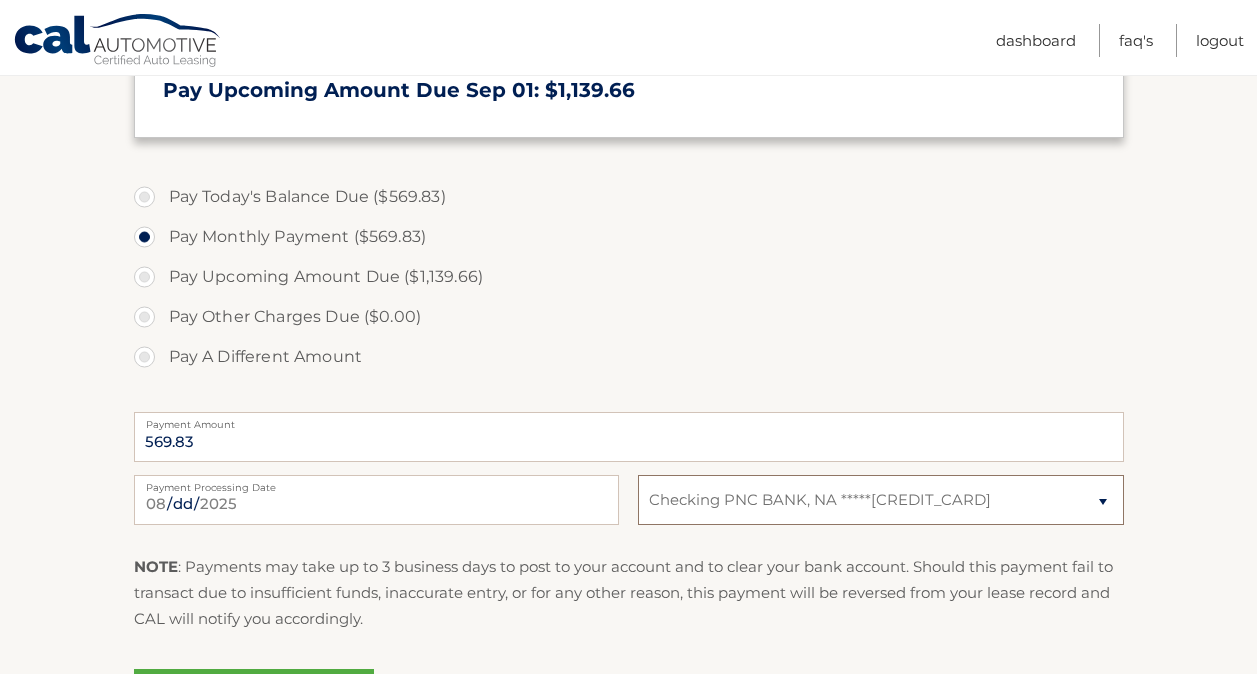 click on "Select Bank Account
Checking PNC BANK, NA *****[CREDIT_CARD] Checking PNC BANK, NA *****[CREDIT_CARD]" at bounding box center [880, 500] 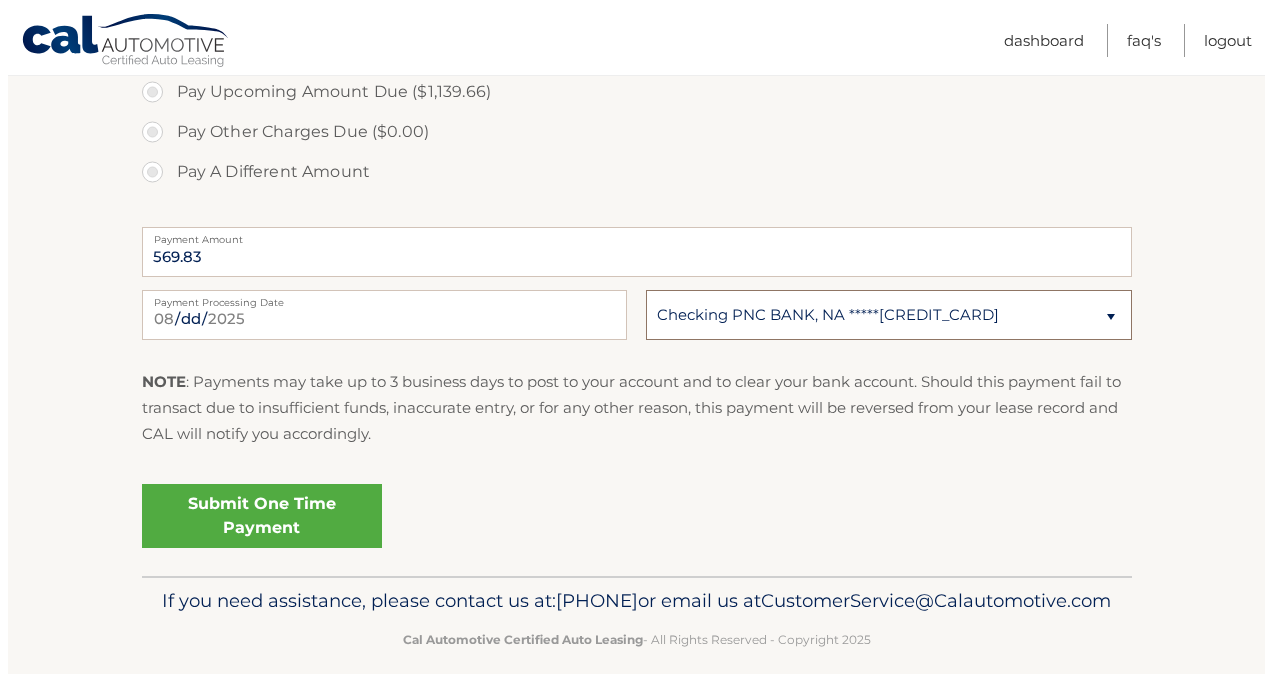 scroll, scrollTop: 890, scrollLeft: 0, axis: vertical 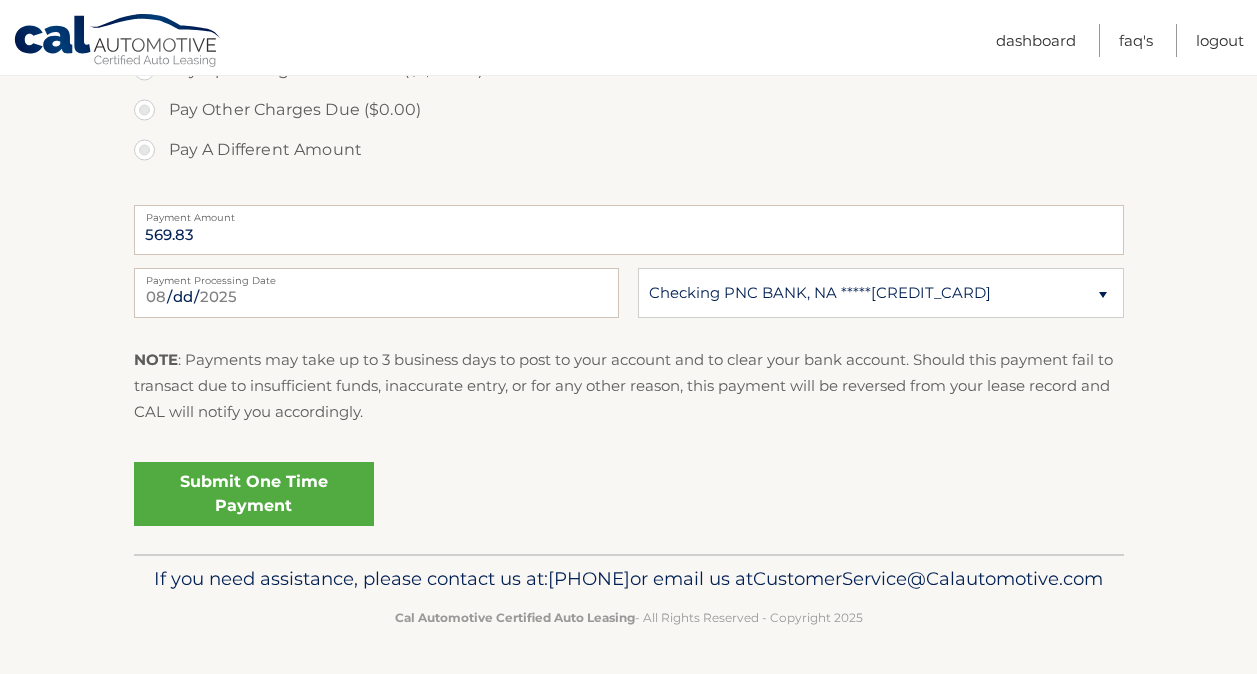 click on "Submit One Time Payment" at bounding box center [254, 494] 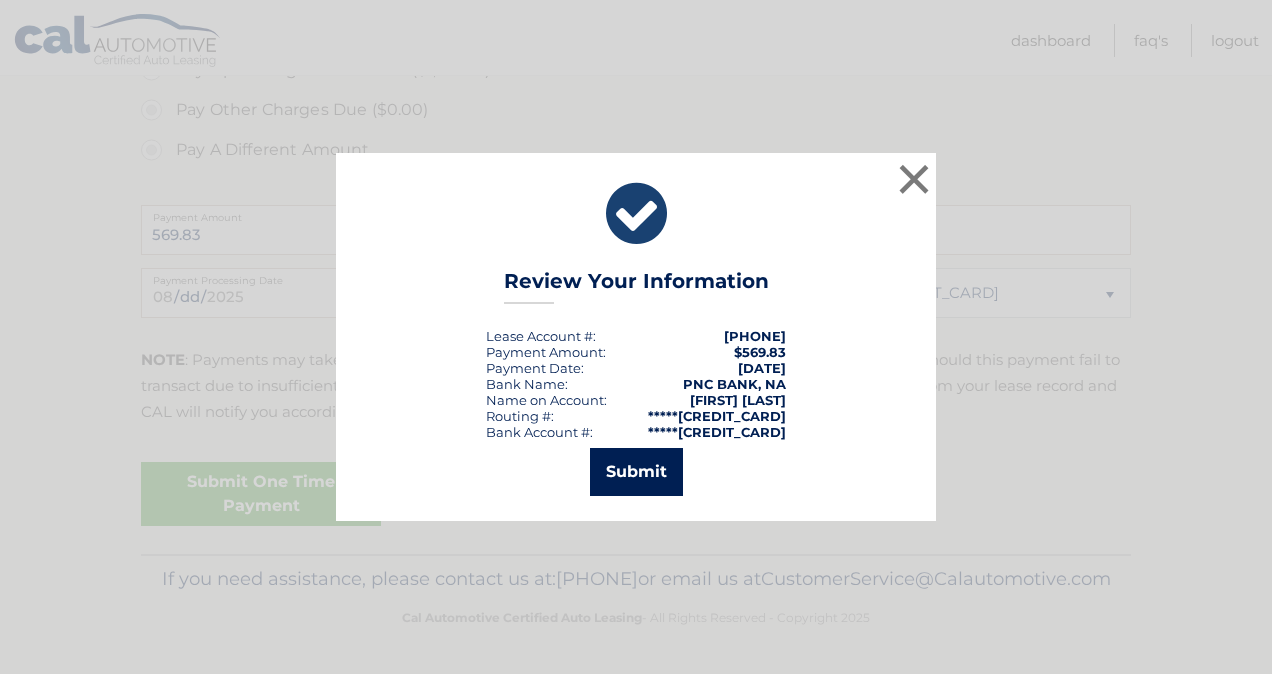 click on "Submit" at bounding box center (636, 472) 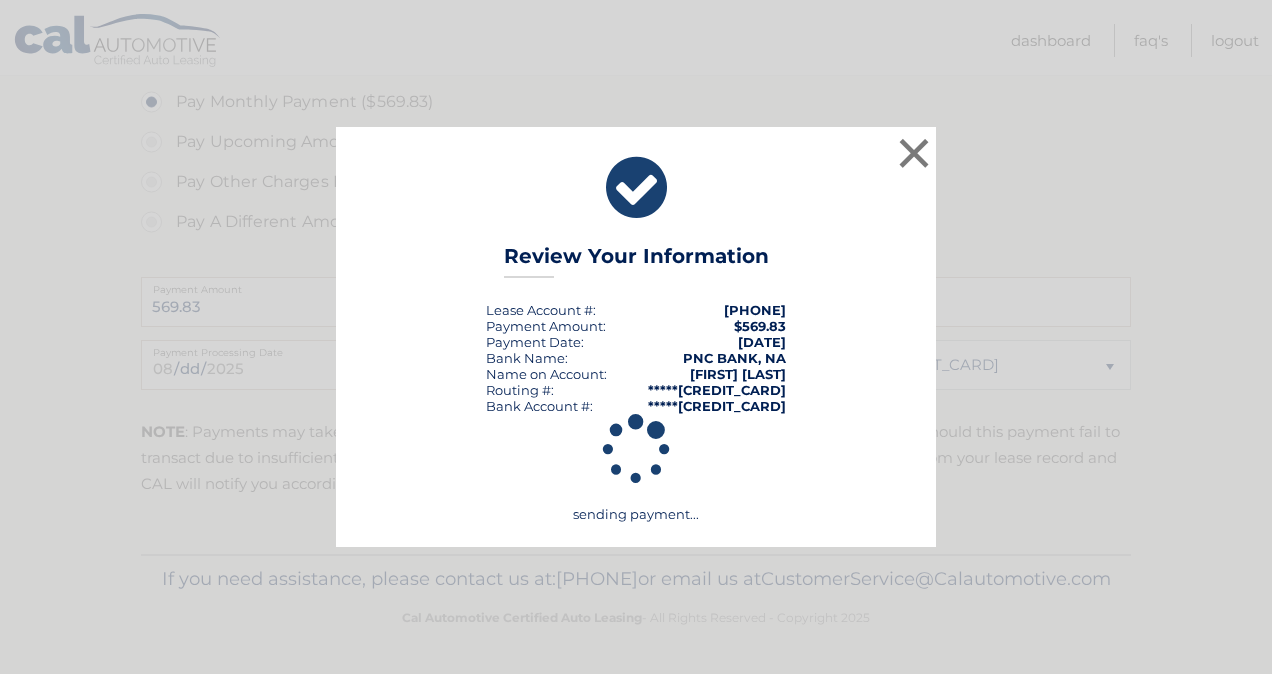 scroll, scrollTop: 818, scrollLeft: 0, axis: vertical 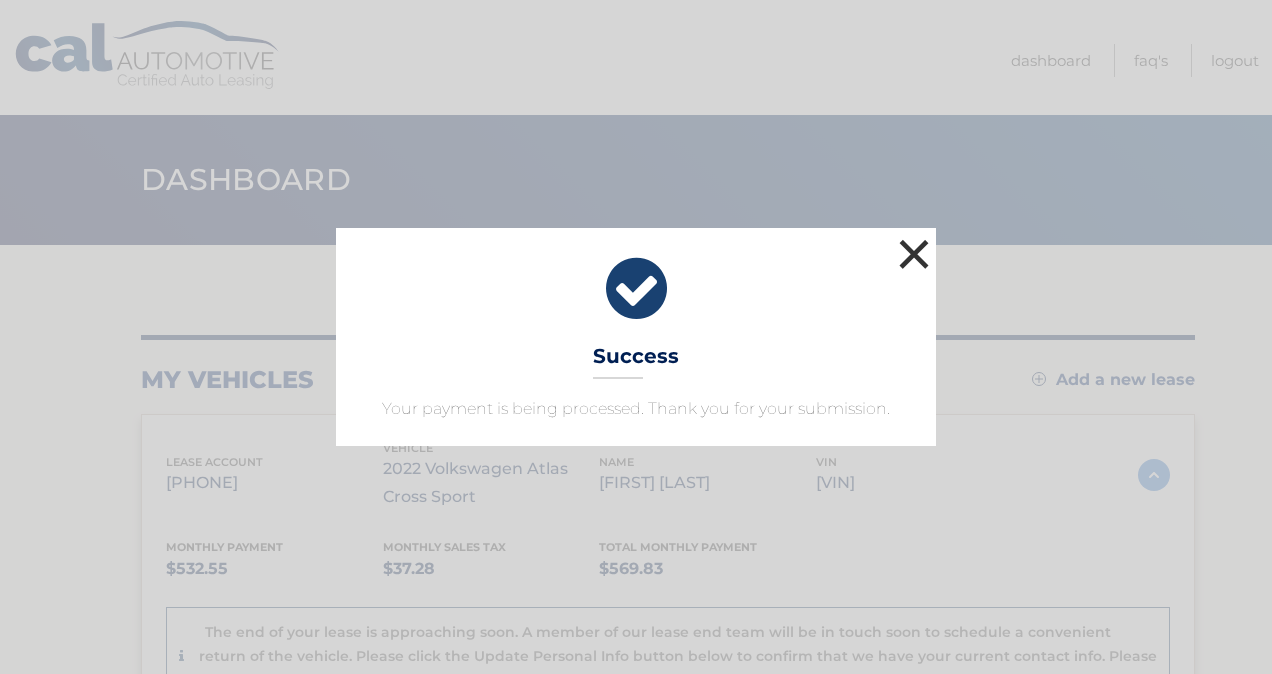 click on "×" at bounding box center [914, 254] 